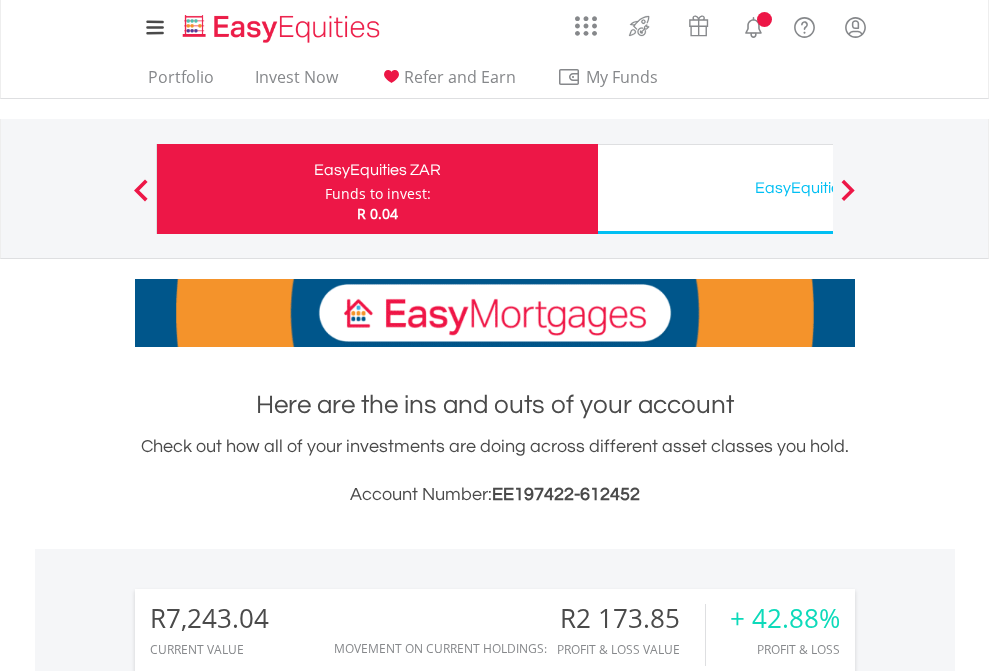 scroll, scrollTop: 0, scrollLeft: 0, axis: both 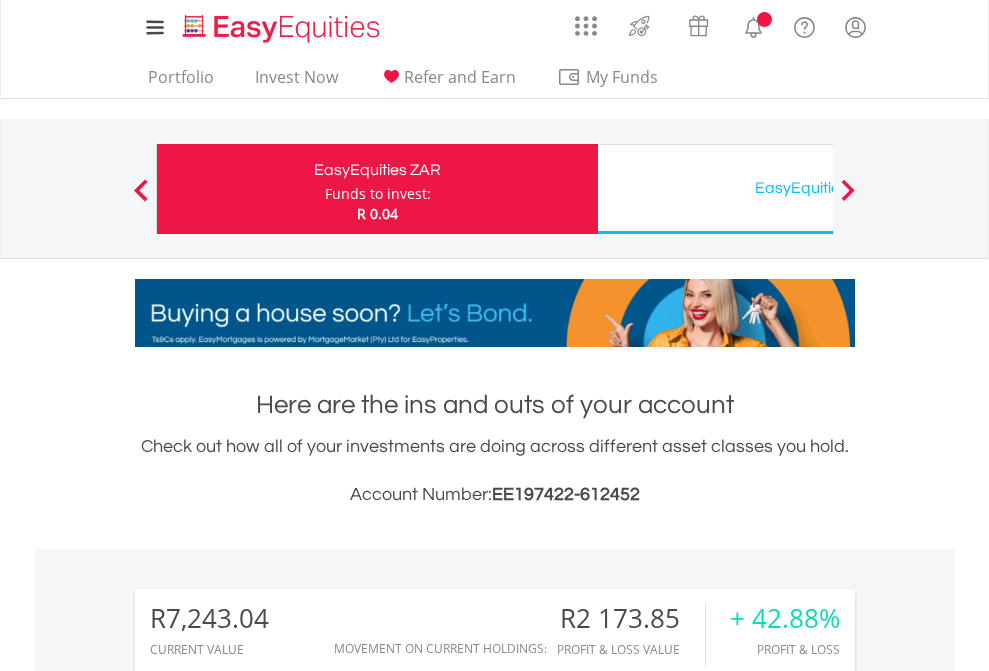 click on "Funds to invest:" at bounding box center (378, 194) 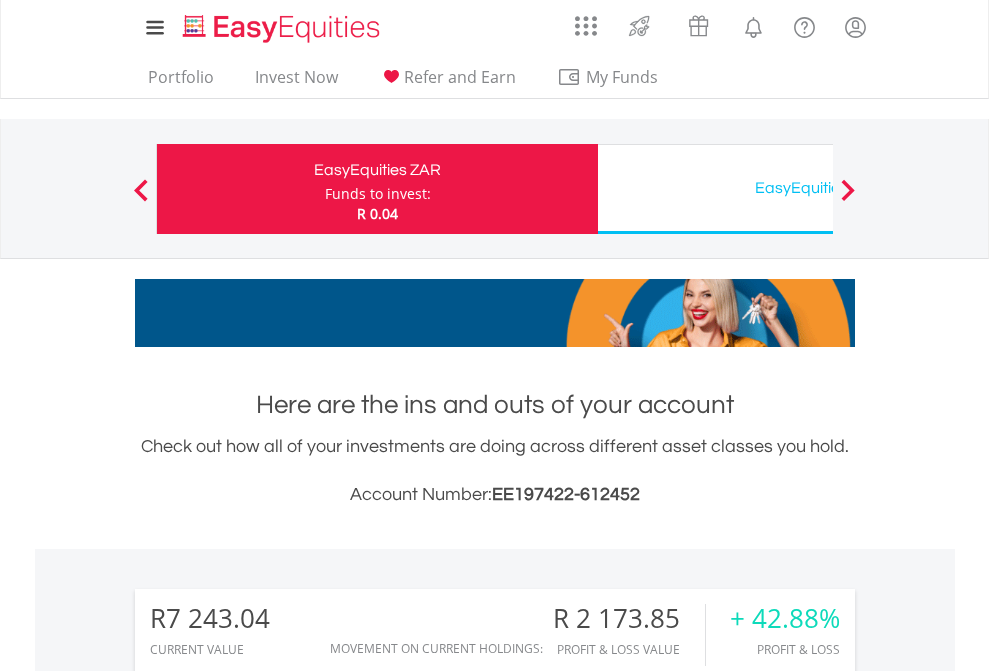 scroll, scrollTop: 1877, scrollLeft: 0, axis: vertical 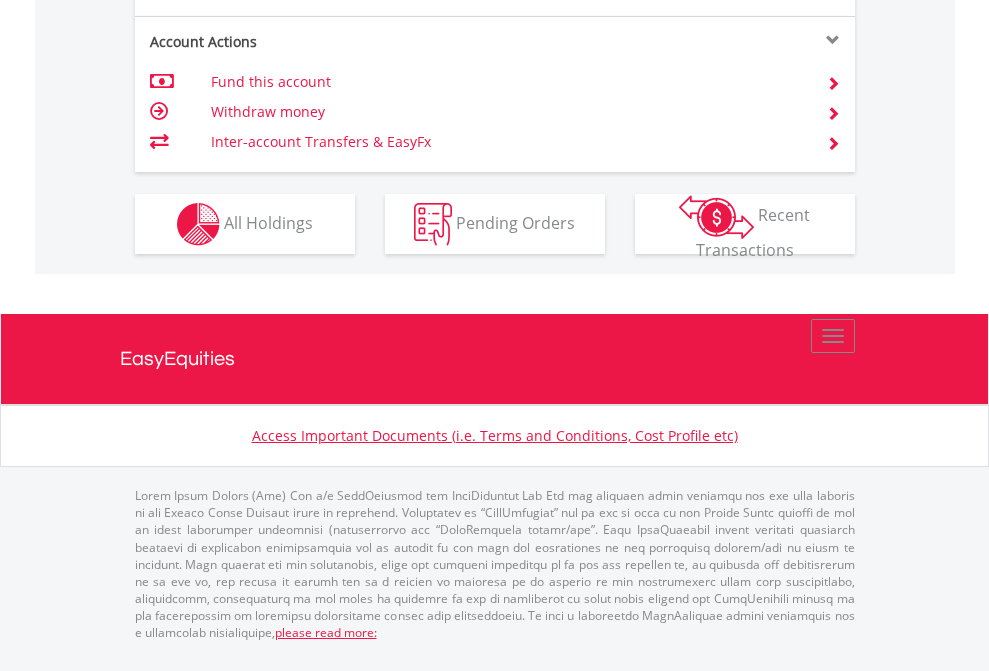click on "Investment types" at bounding box center [706, -337] 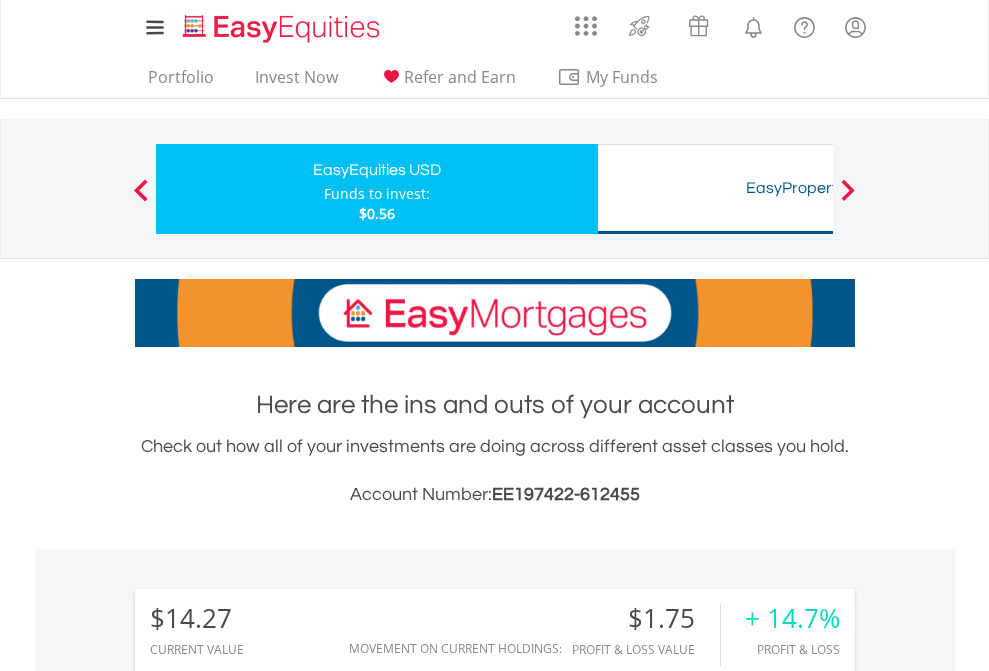 scroll, scrollTop: 1877, scrollLeft: 0, axis: vertical 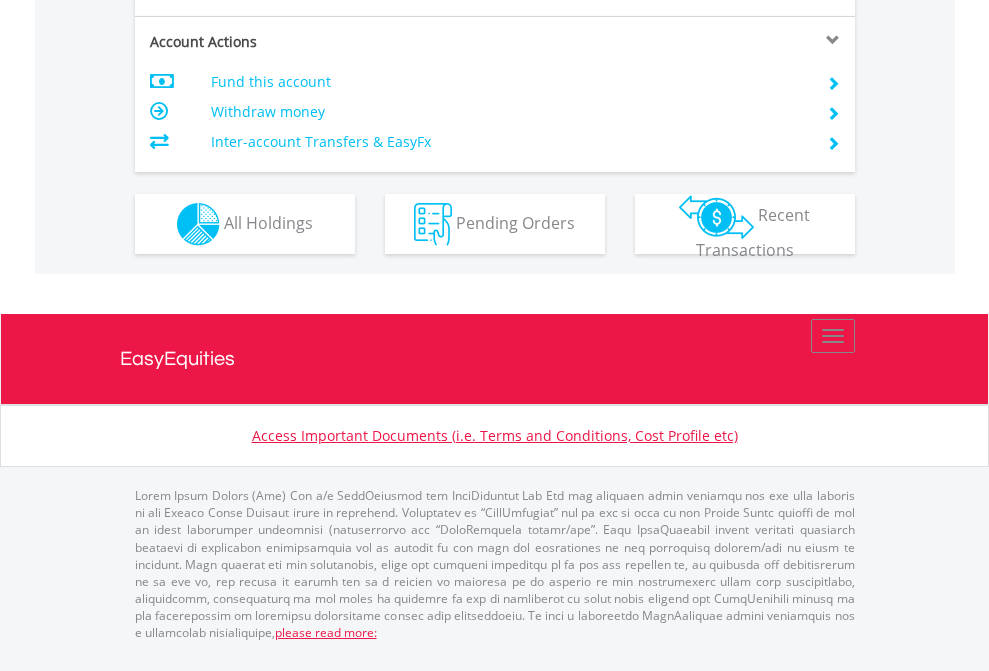 click on "Investment types" at bounding box center (706, -337) 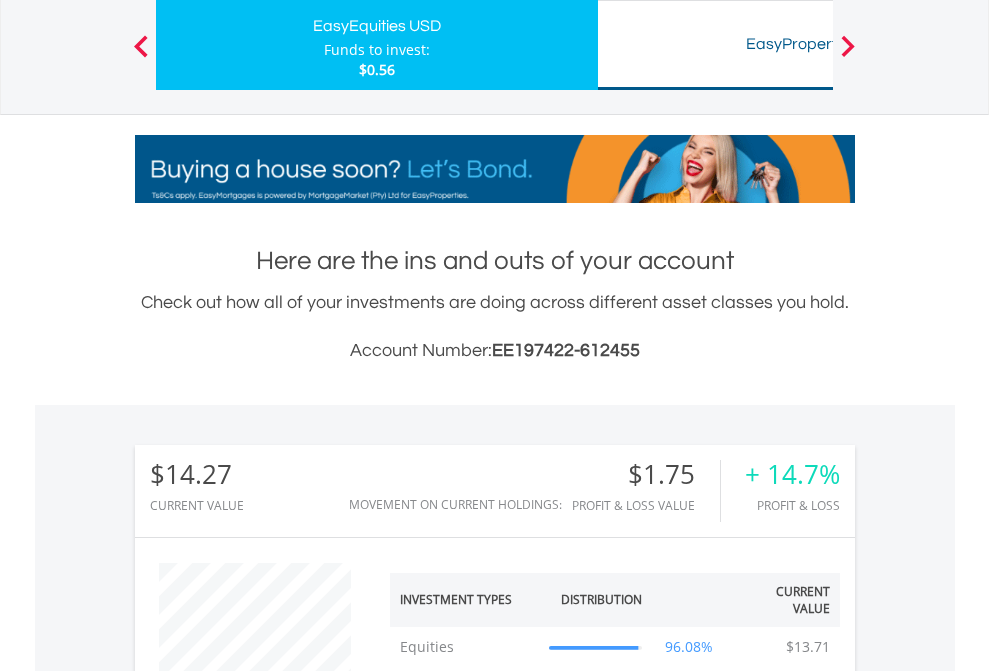 click on "All Holdings" at bounding box center [268, 1322] 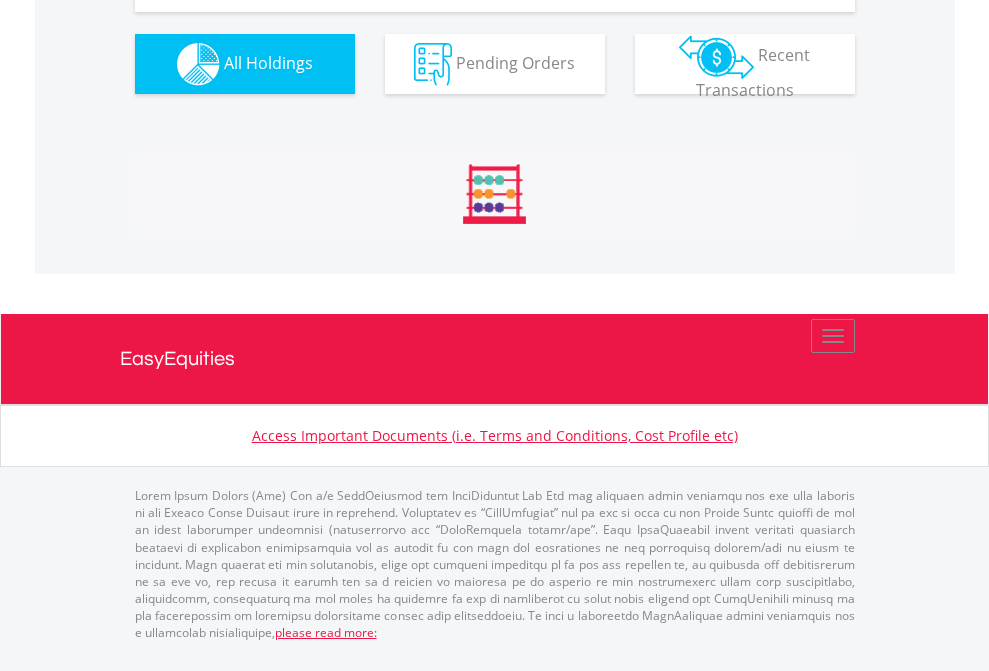scroll, scrollTop: 1553, scrollLeft: 0, axis: vertical 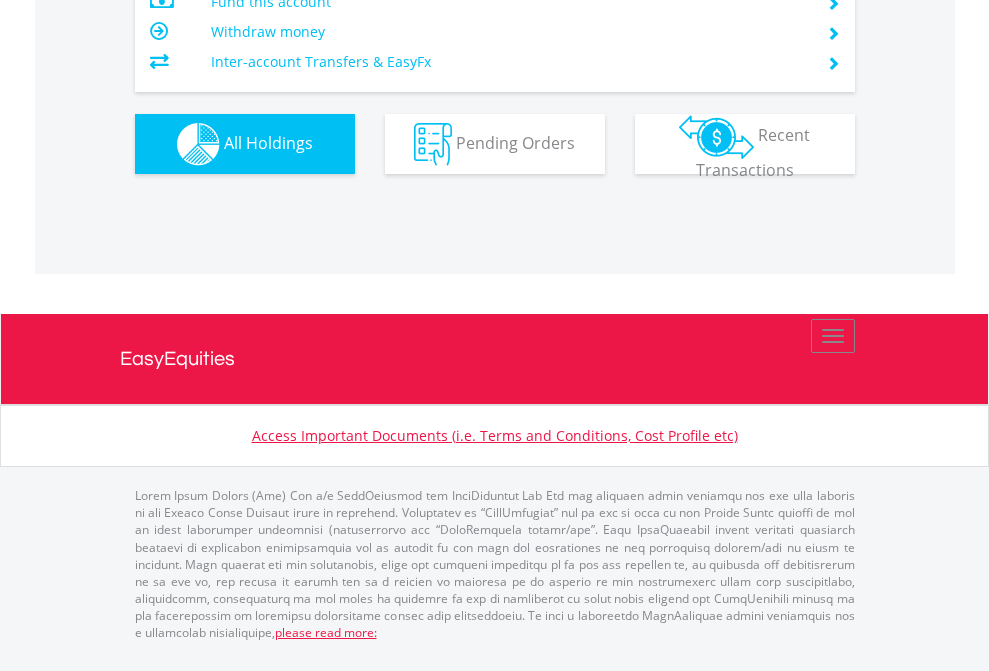click on "Funds to invest:" at bounding box center [377, -1190] 